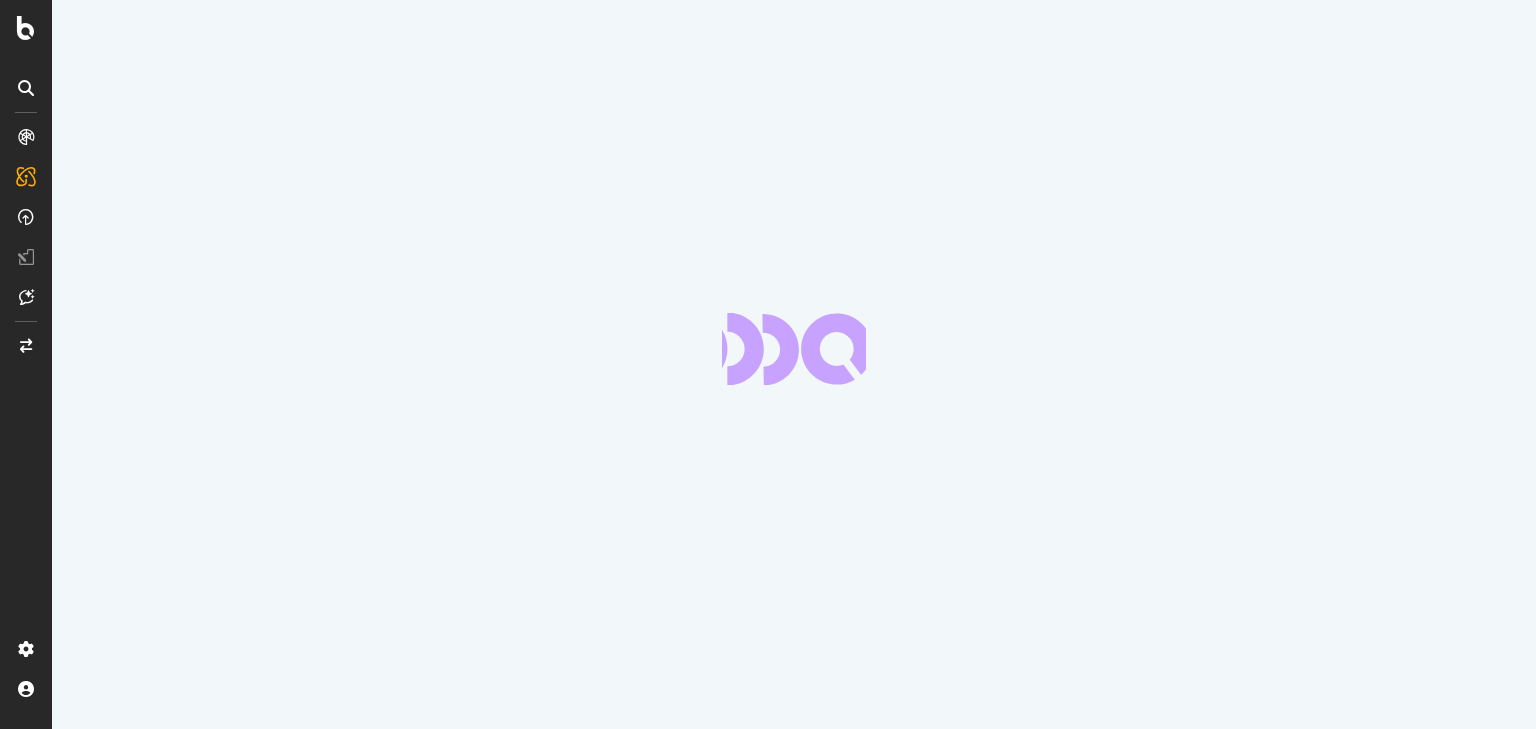 scroll, scrollTop: 0, scrollLeft: 0, axis: both 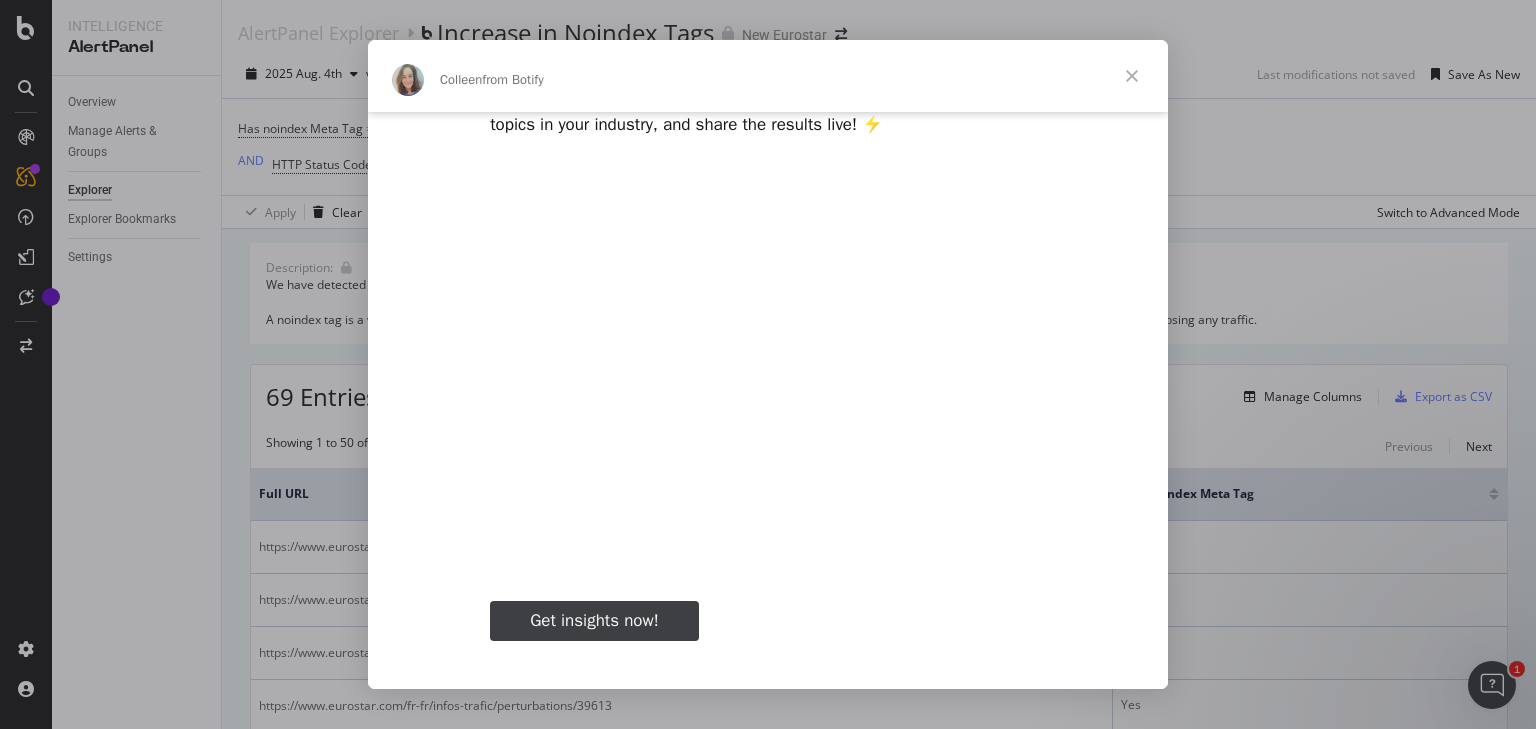 click on "Get insights now!" at bounding box center (594, 620) 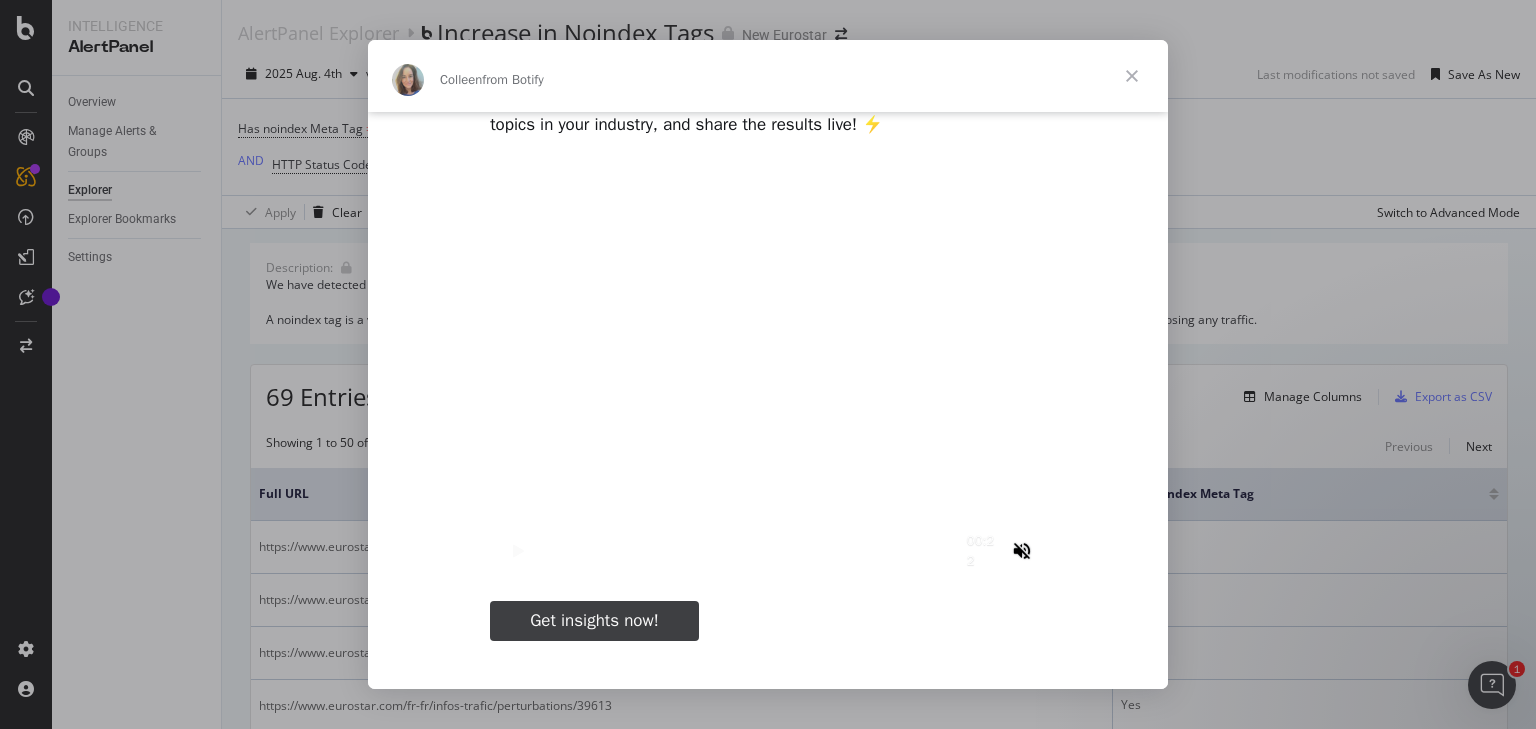 click at bounding box center (1132, 76) 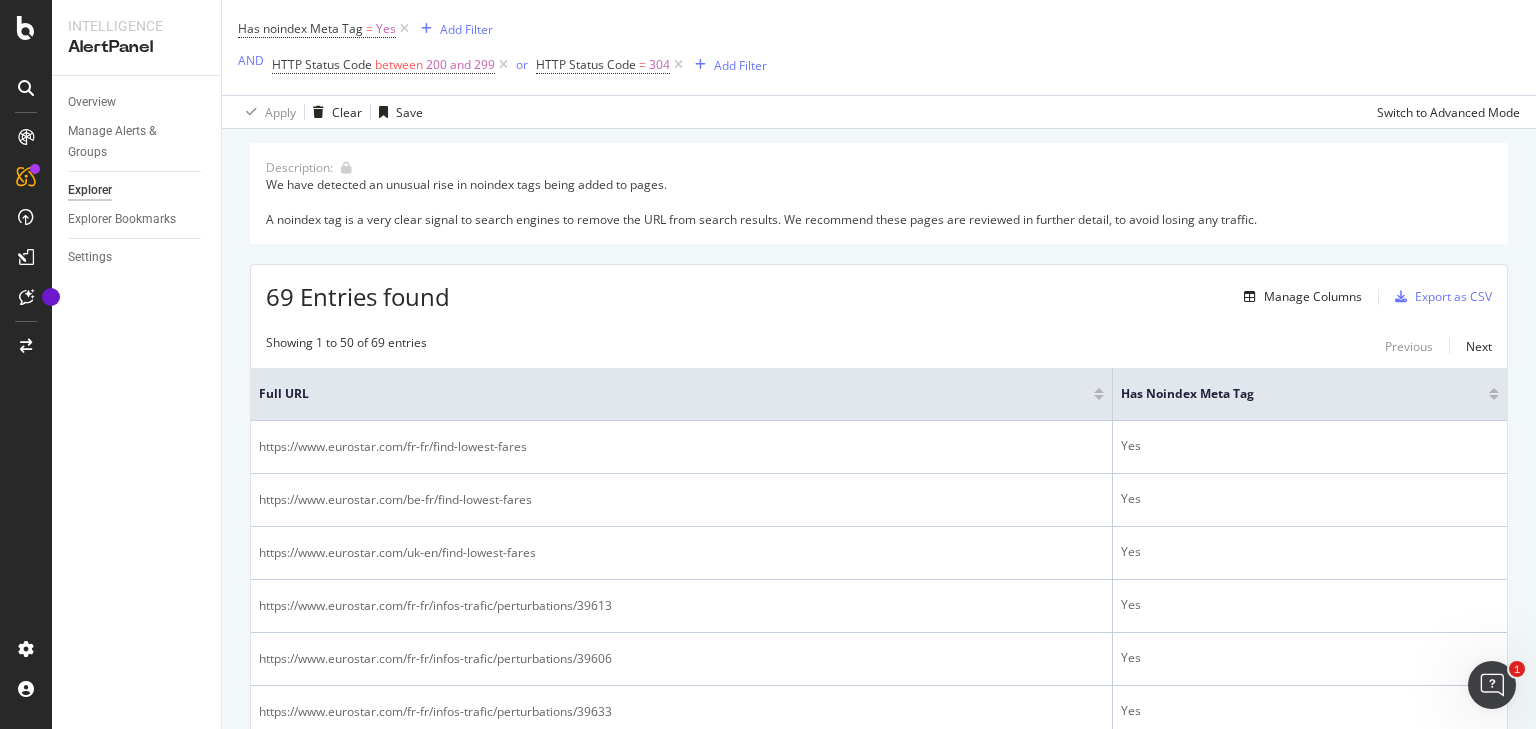 scroll, scrollTop: 0, scrollLeft: 0, axis: both 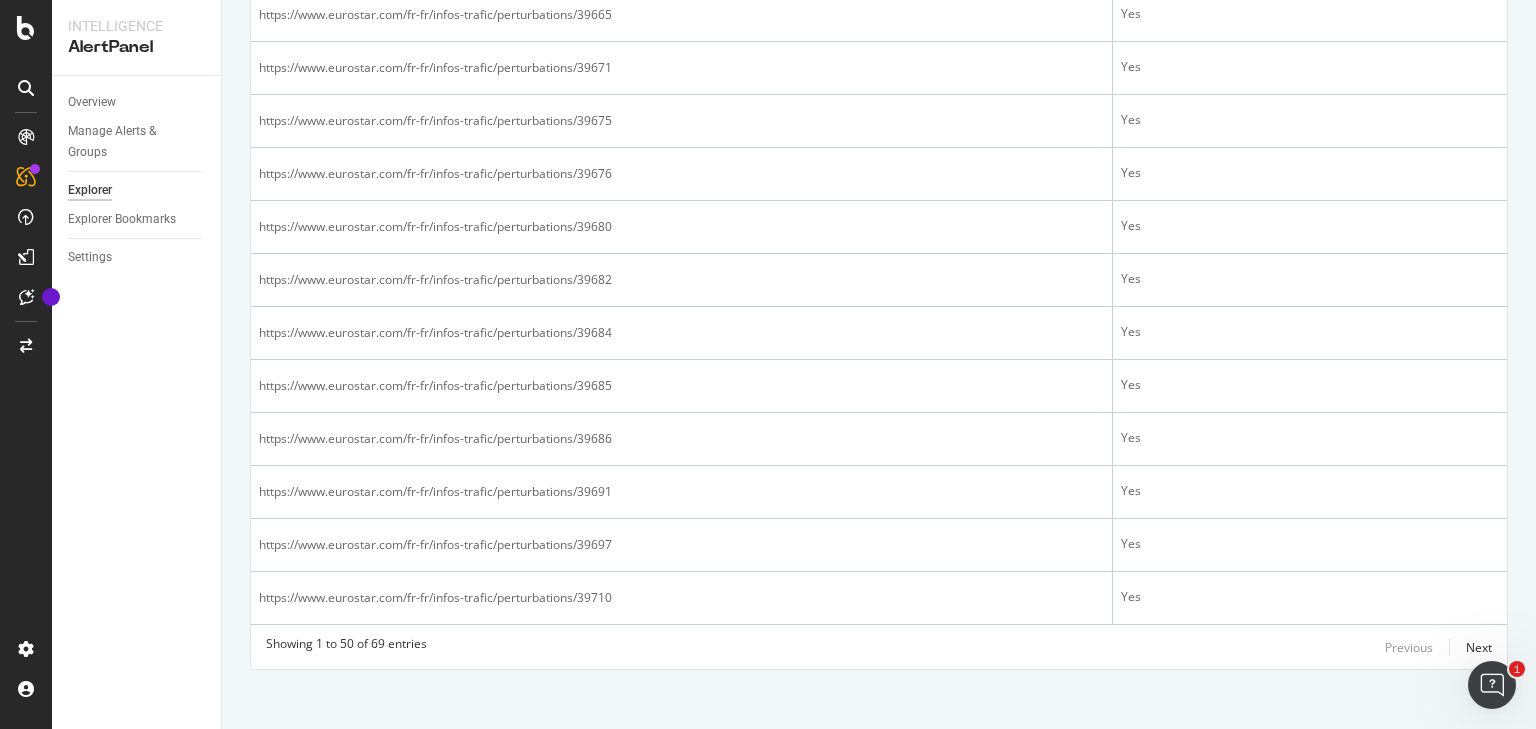 click on "Previous Next" at bounding box center [1438, 647] 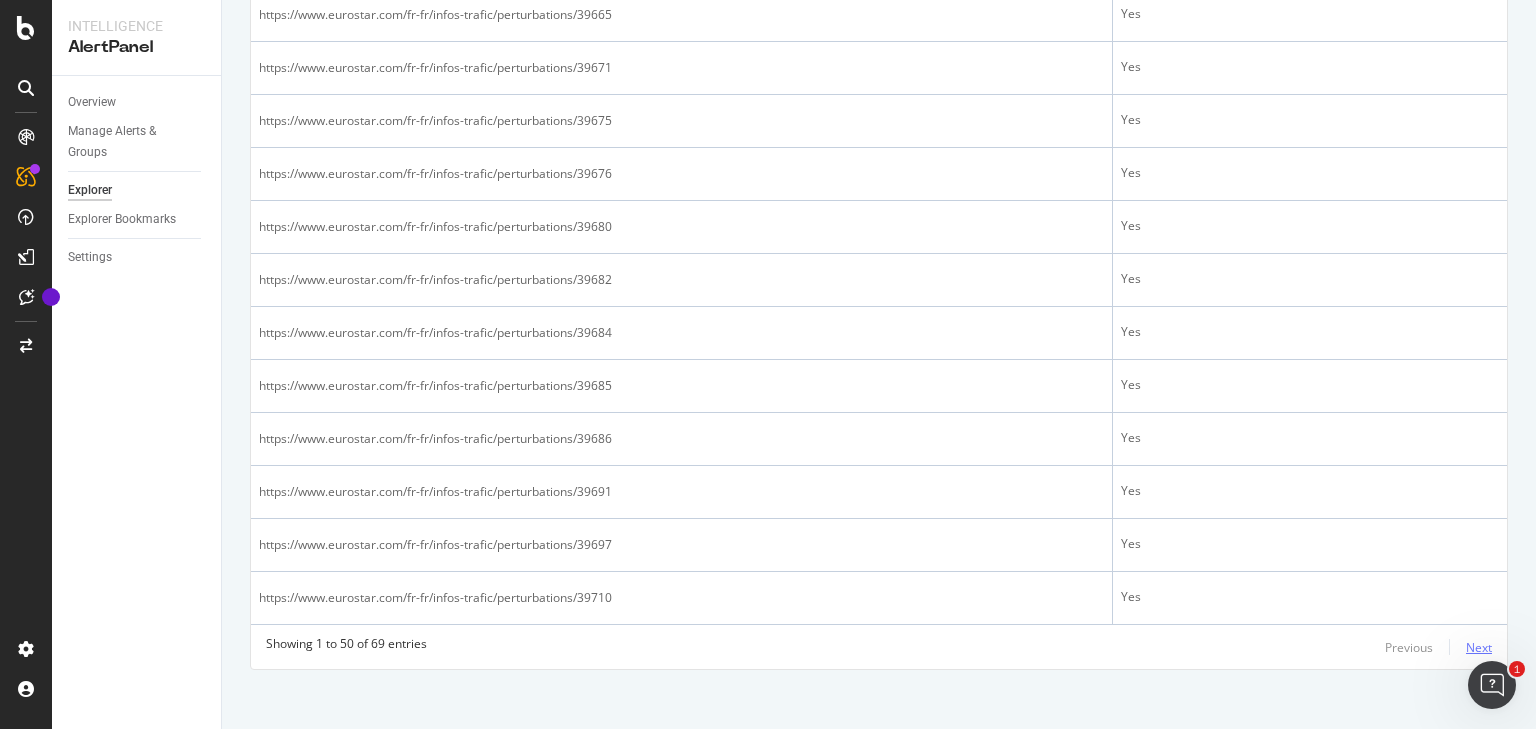 click on "Next" at bounding box center (1479, 647) 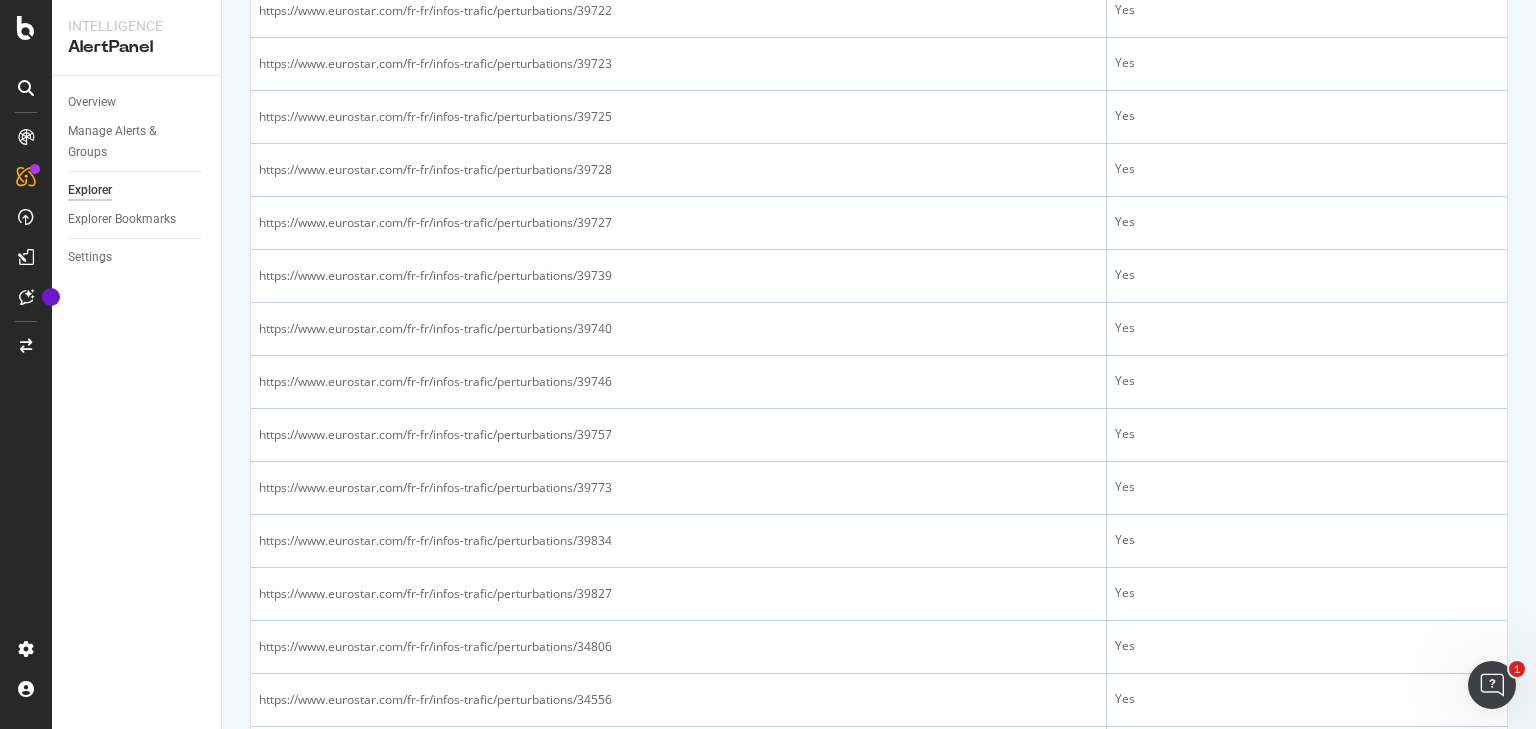 scroll, scrollTop: 0, scrollLeft: 0, axis: both 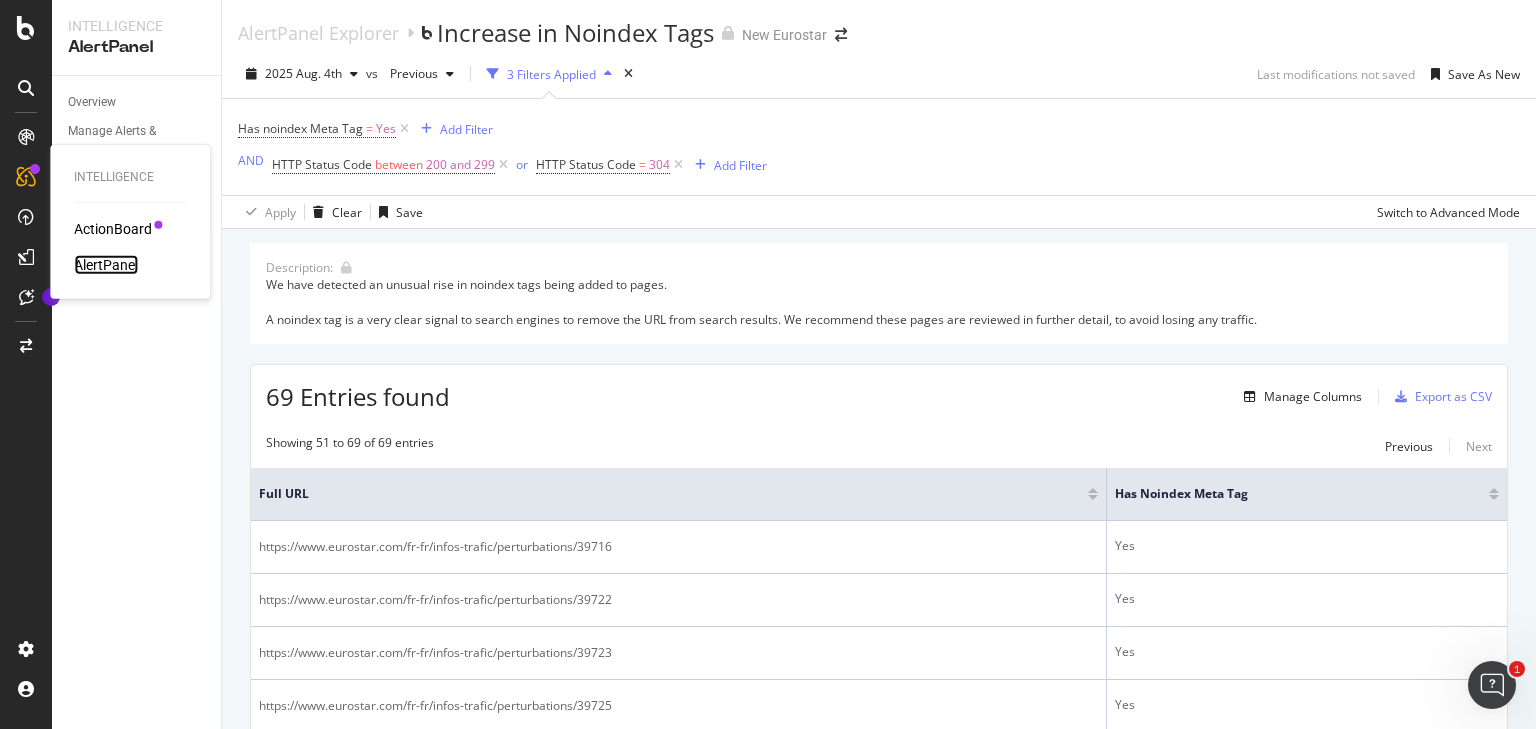 click on "AlertPanel" at bounding box center [106, 265] 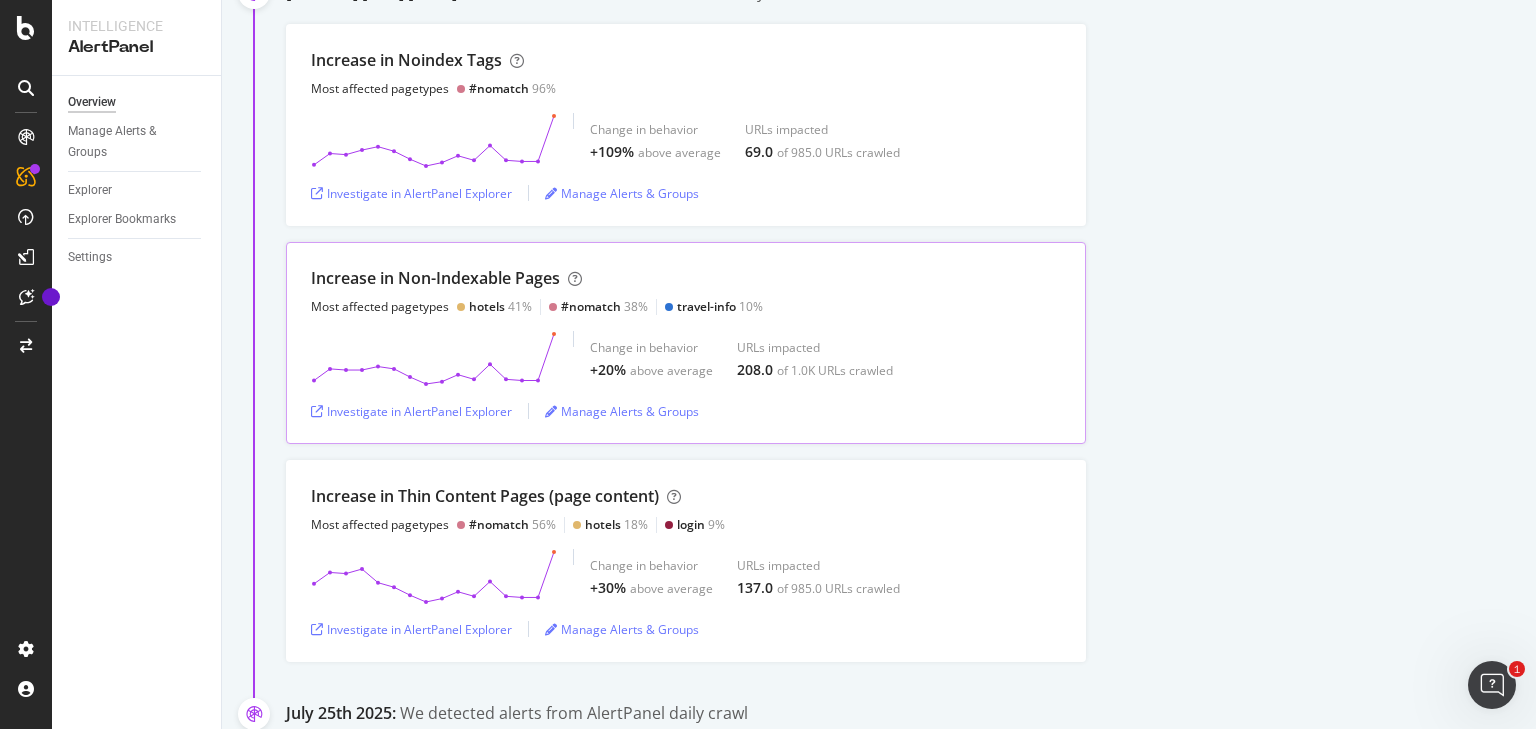 scroll, scrollTop: 320, scrollLeft: 0, axis: vertical 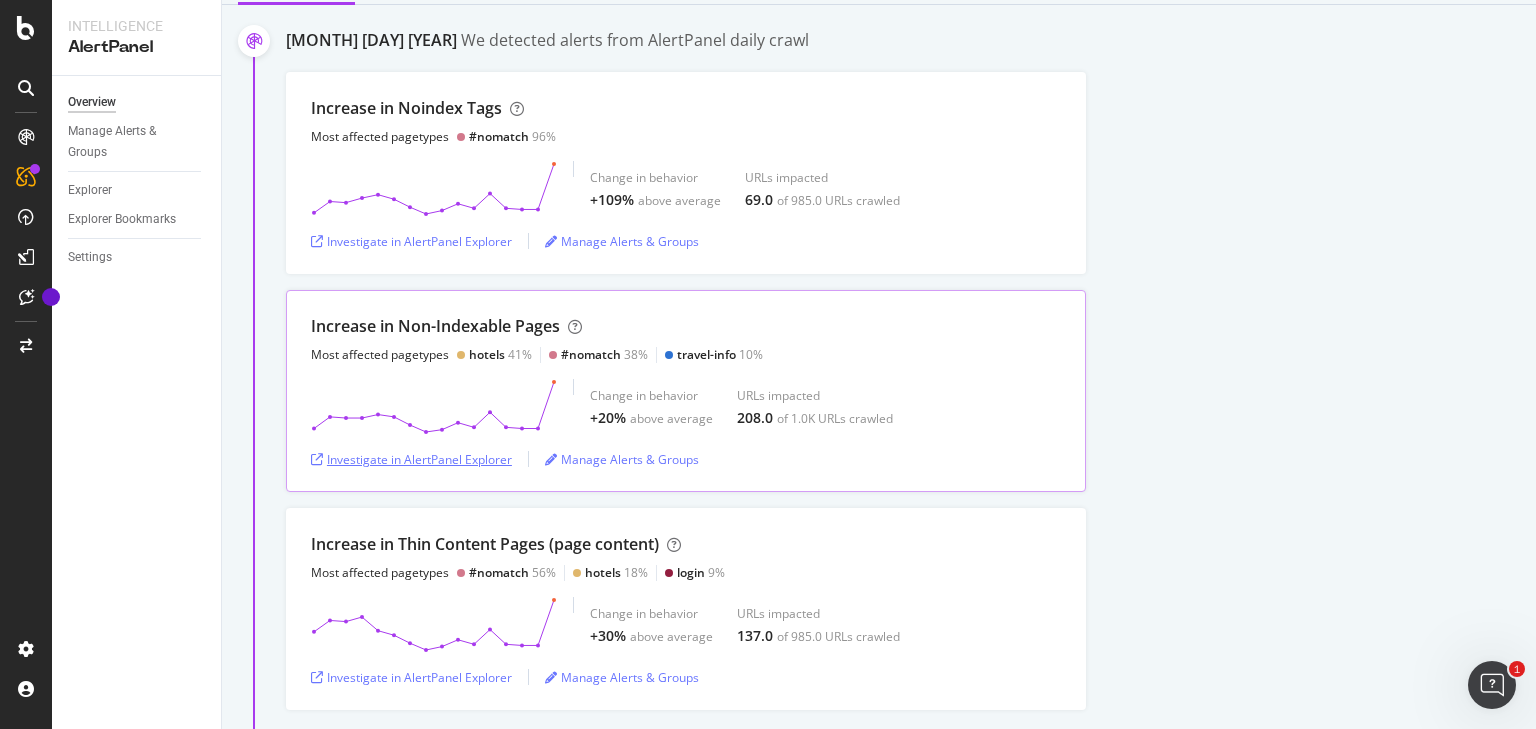 click on "Investigate in AlertPanel Explorer" at bounding box center [411, 459] 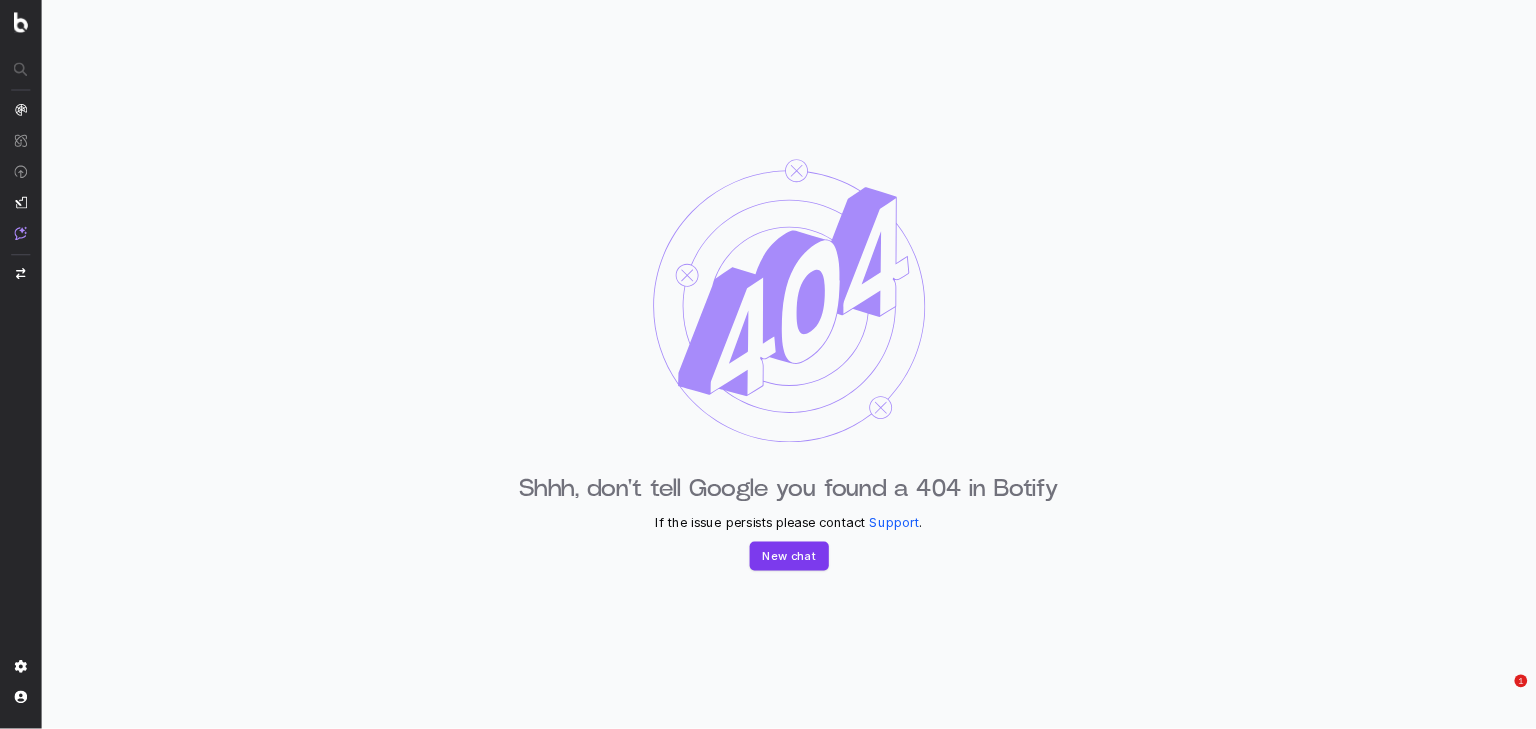 scroll, scrollTop: 0, scrollLeft: 0, axis: both 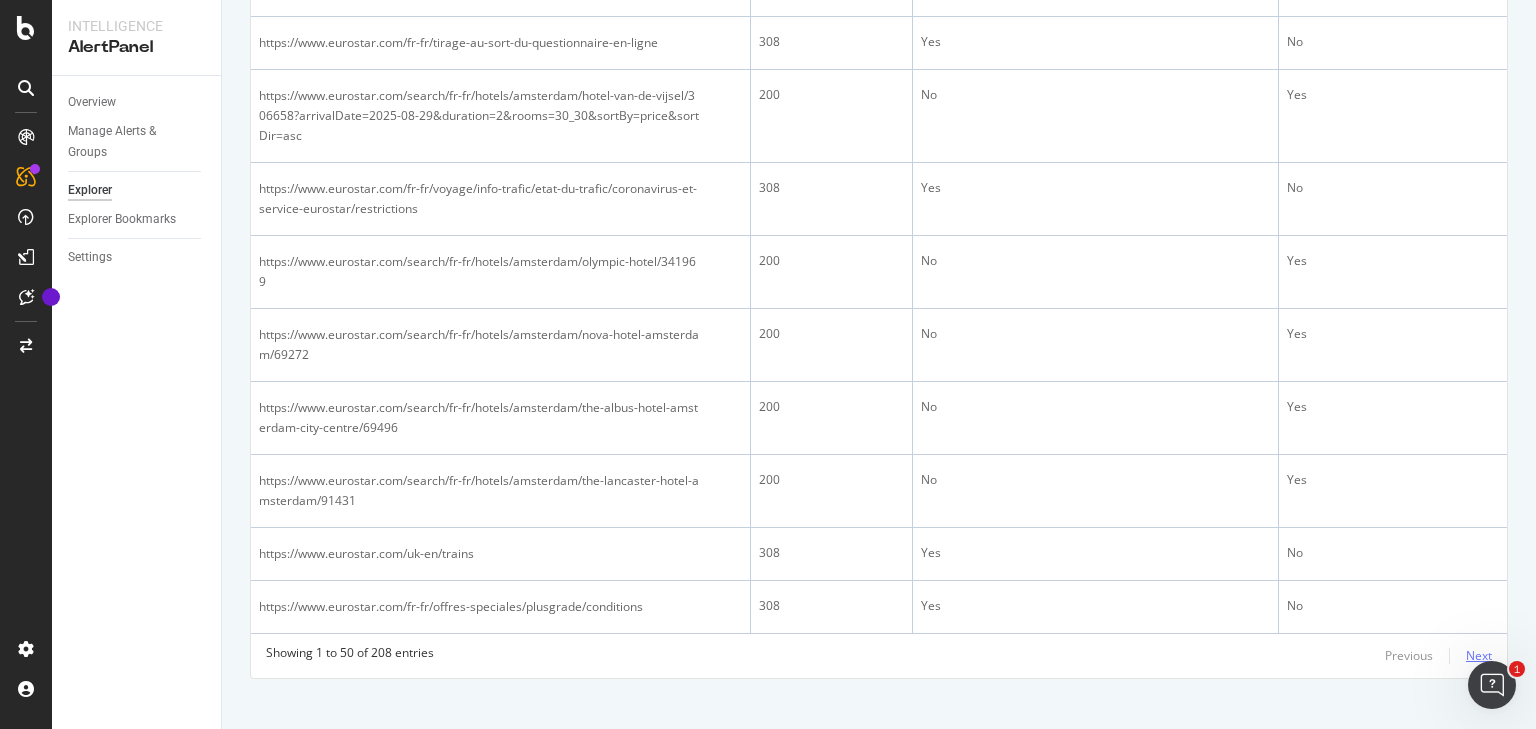 click on "Next" at bounding box center (1479, 655) 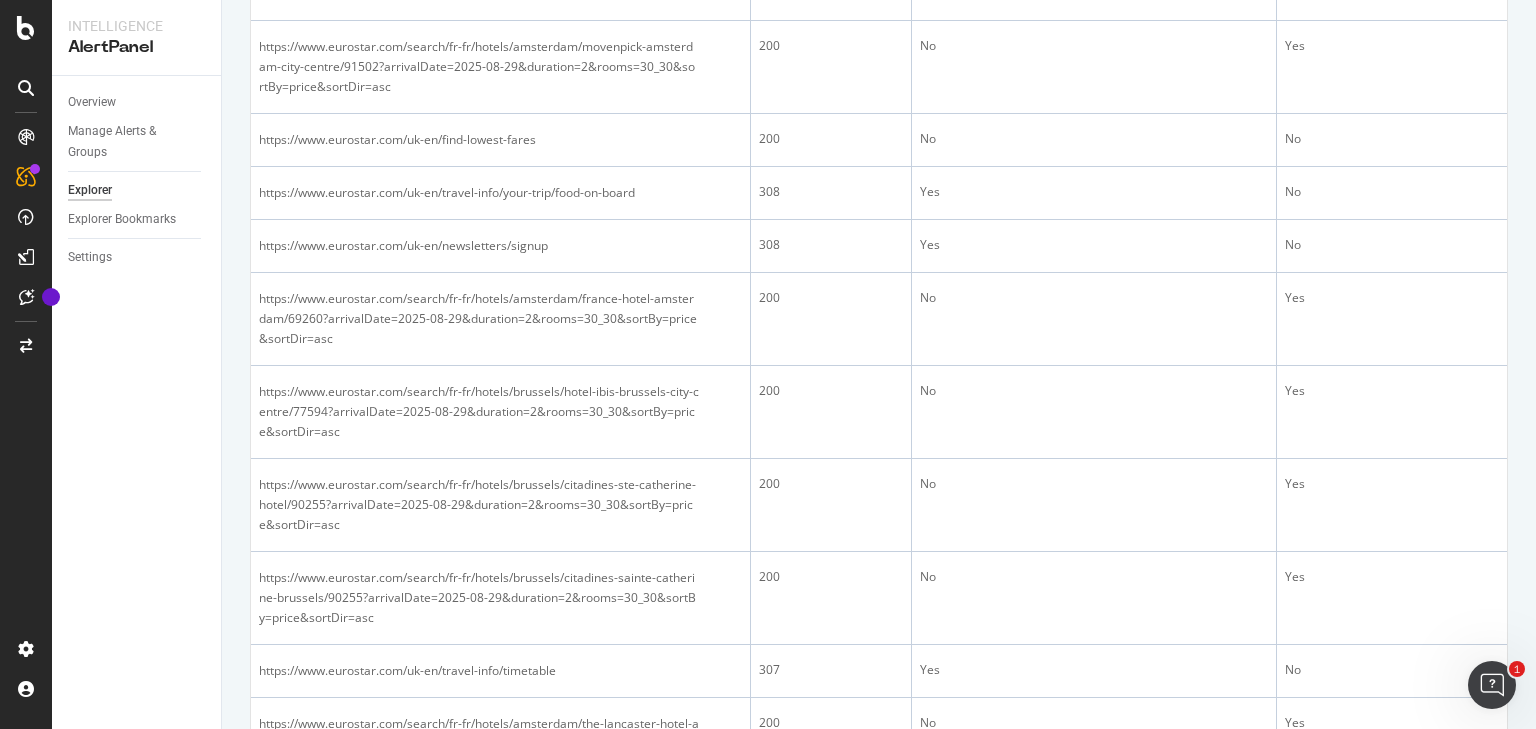 scroll, scrollTop: 3360, scrollLeft: 0, axis: vertical 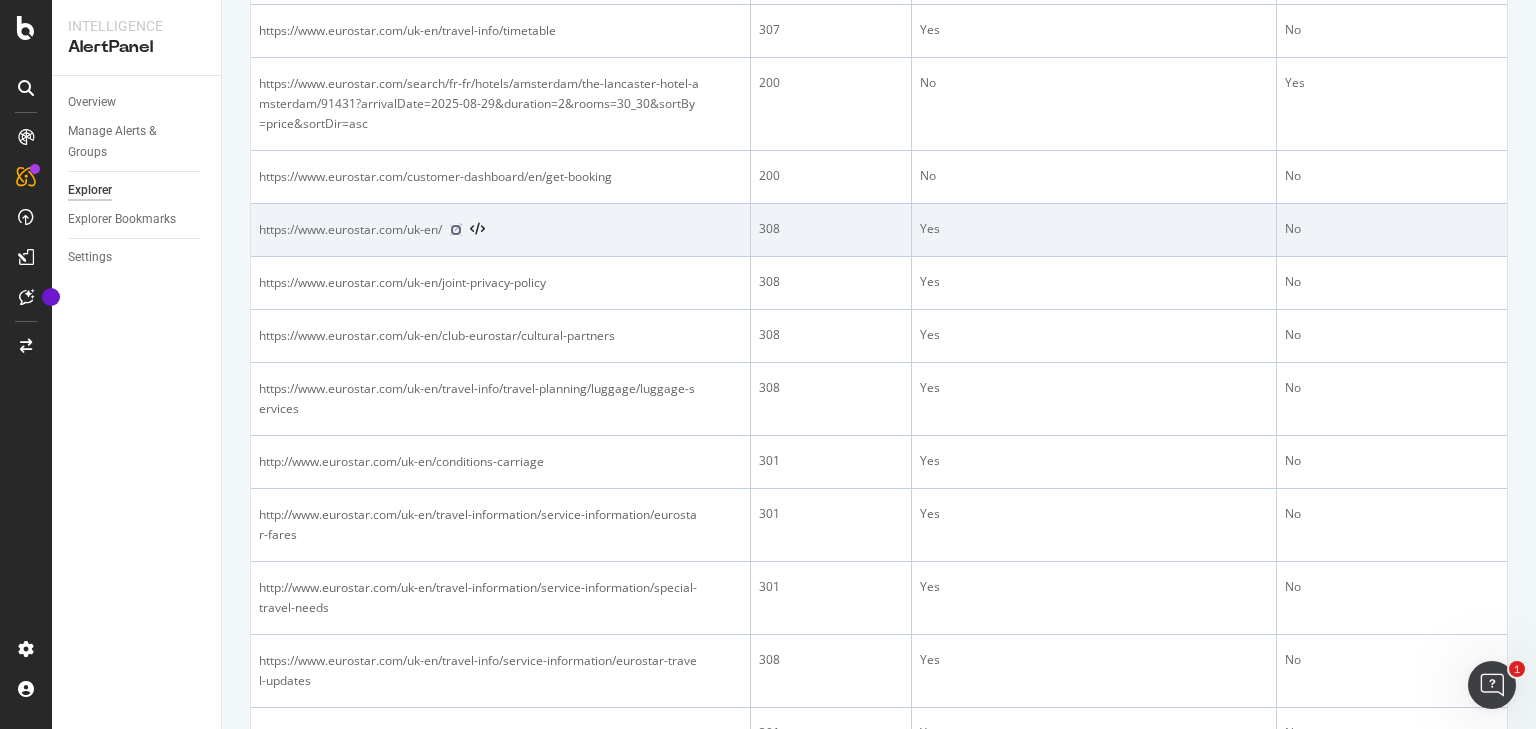 click at bounding box center [456, 230] 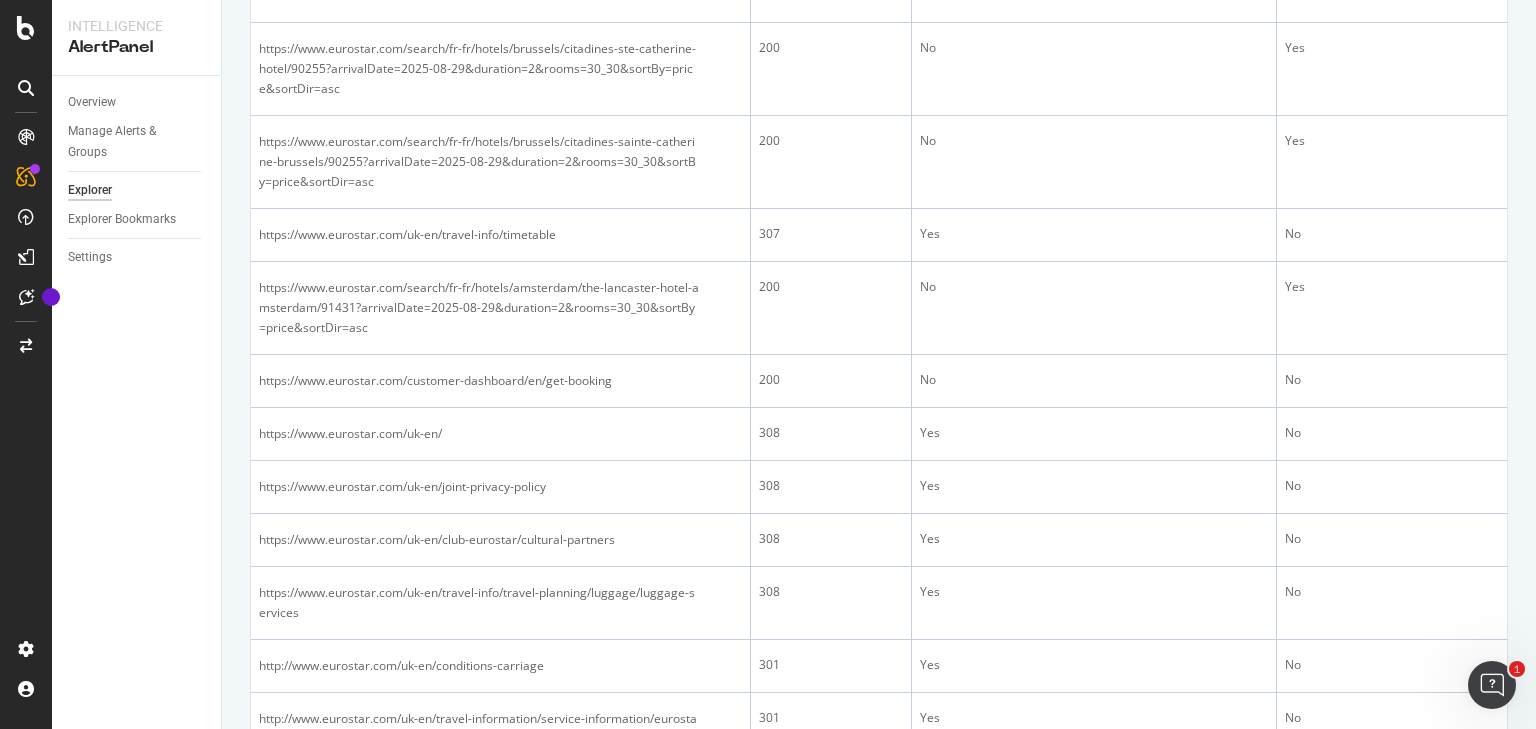 scroll, scrollTop: 3040, scrollLeft: 0, axis: vertical 